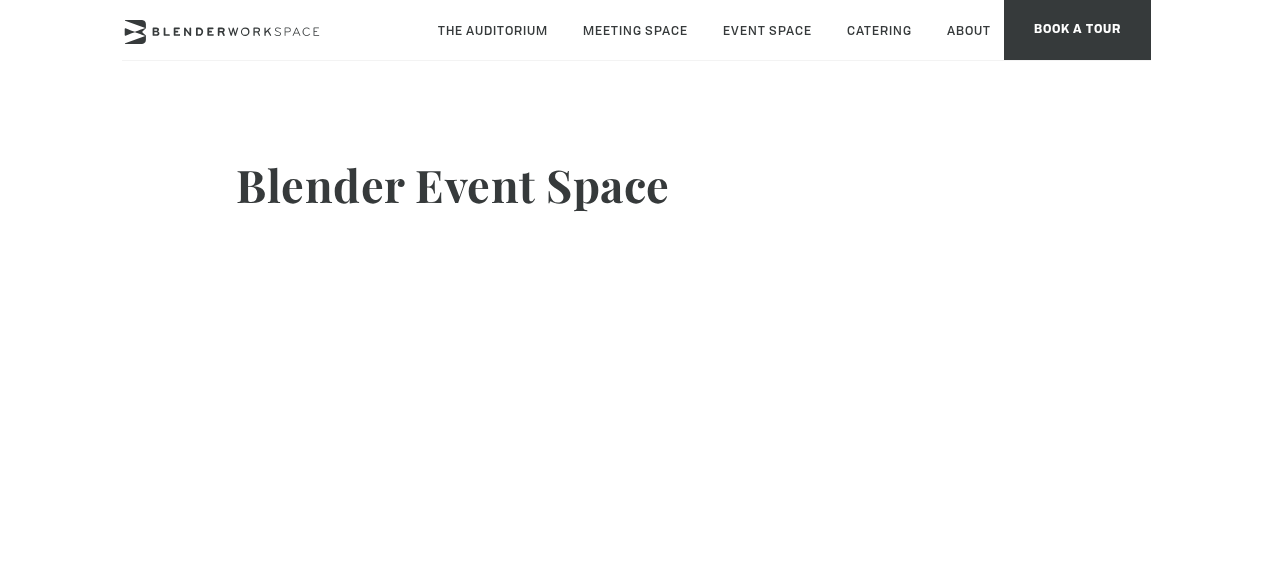 scroll, scrollTop: 0, scrollLeft: 0, axis: both 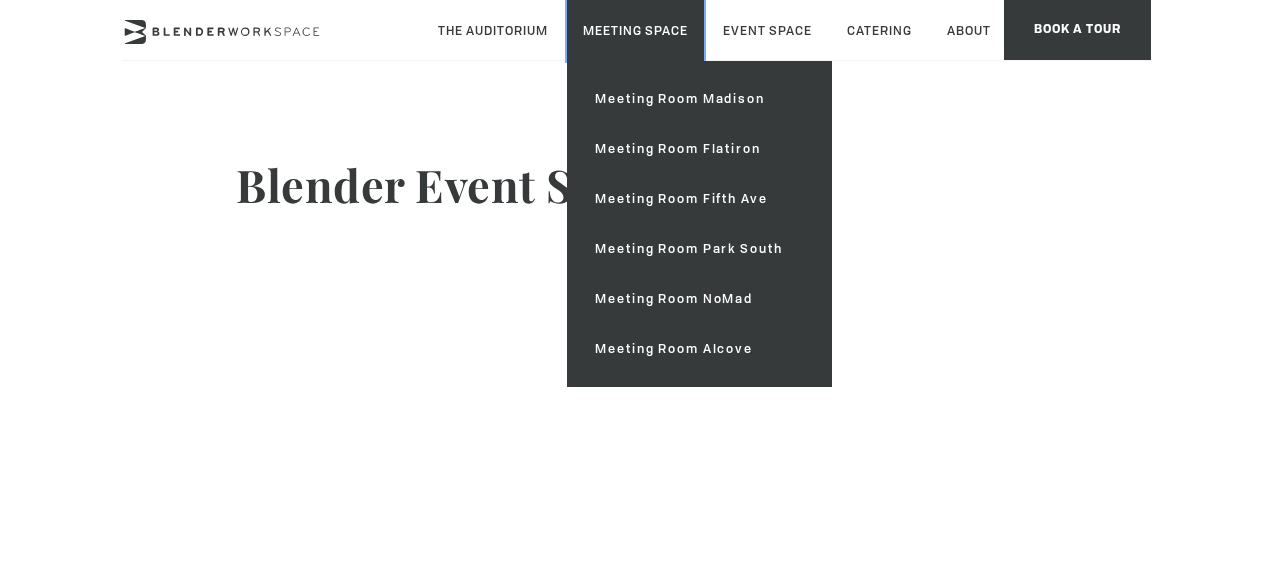 click on "Meeting Space" at bounding box center (635, 30) 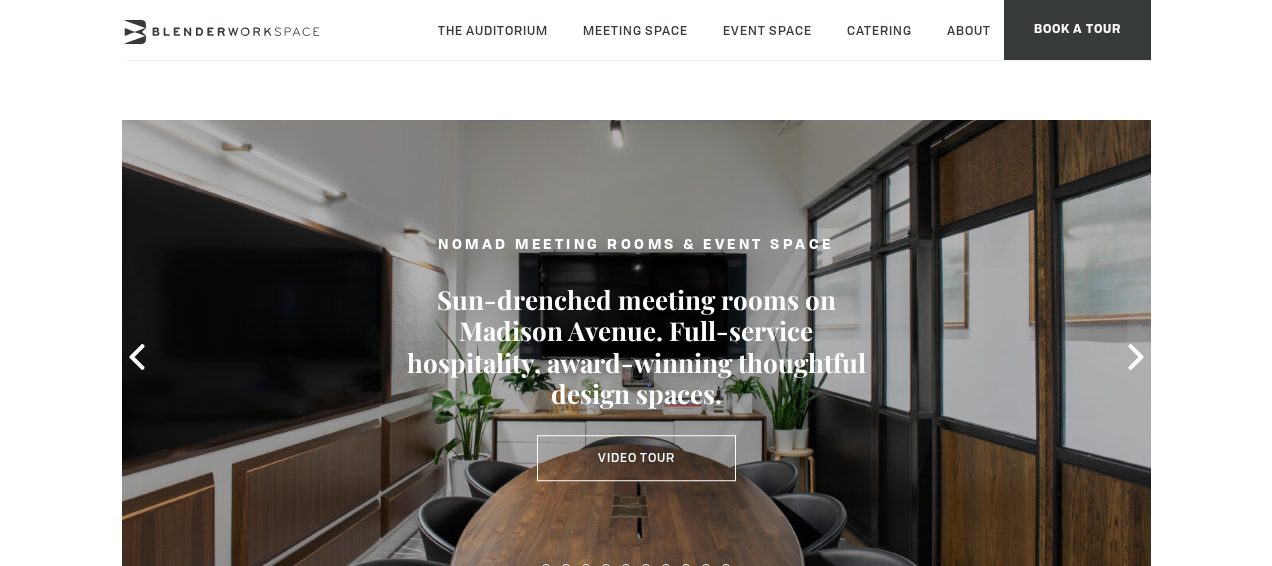 scroll, scrollTop: 0, scrollLeft: 0, axis: both 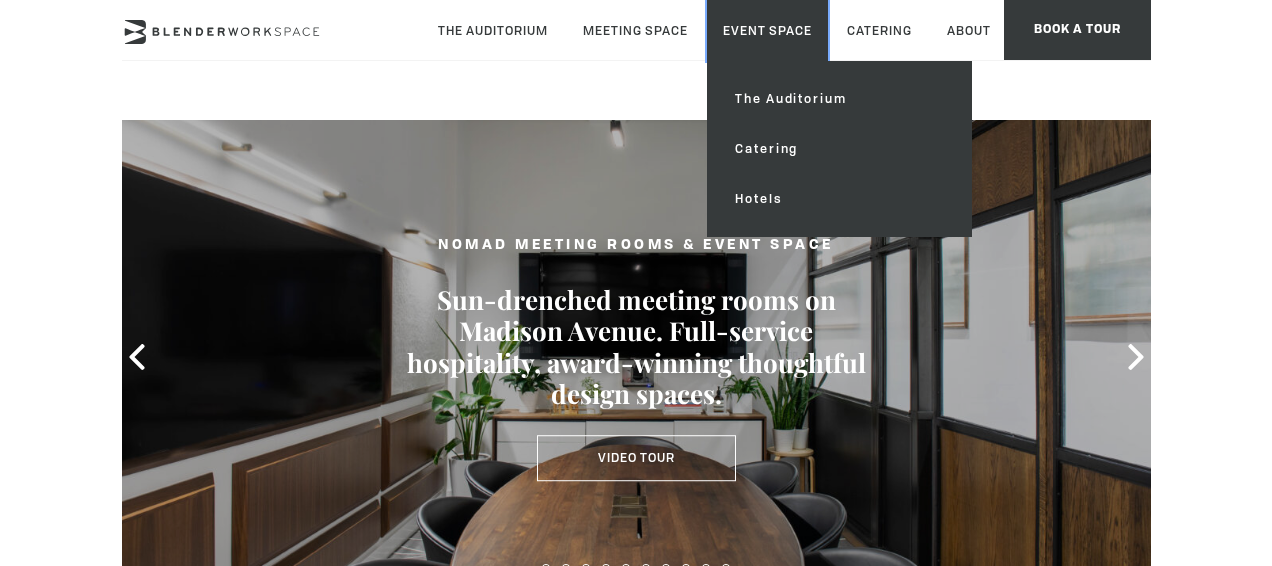 click on "Event Space" at bounding box center (767, 30) 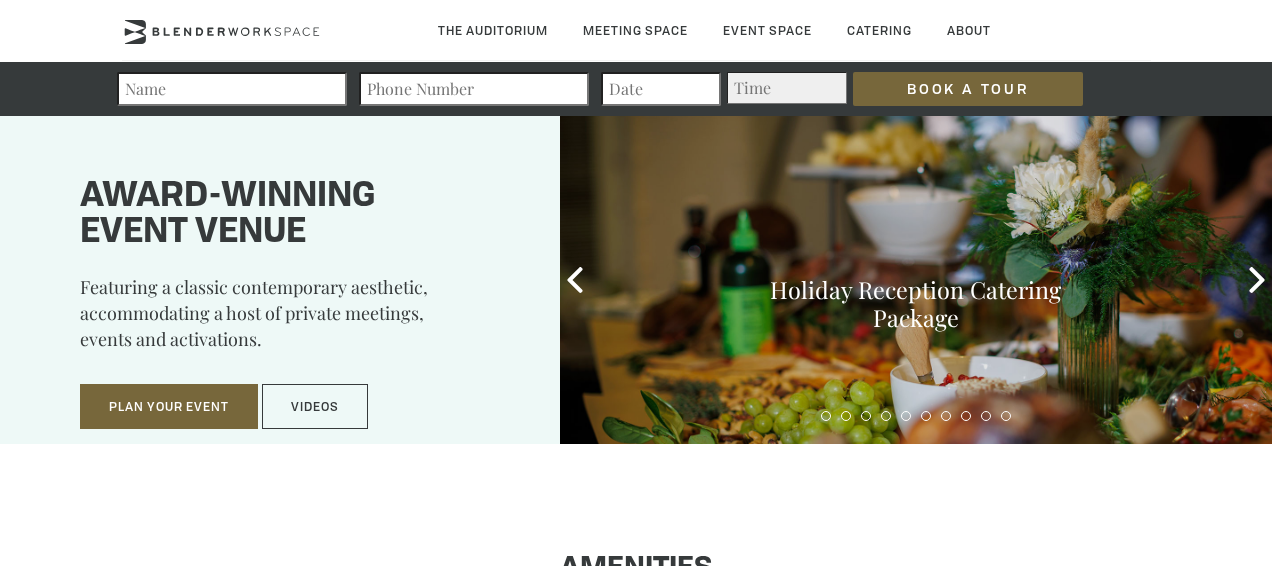 scroll, scrollTop: 0, scrollLeft: 0, axis: both 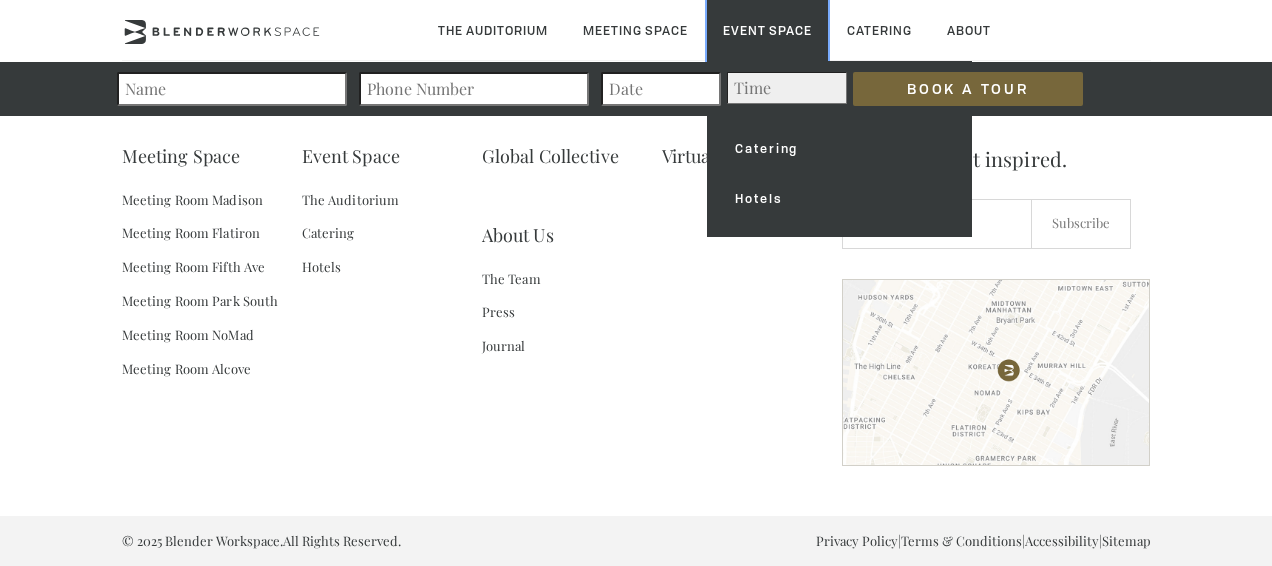 click on "Event Space" at bounding box center [767, 30] 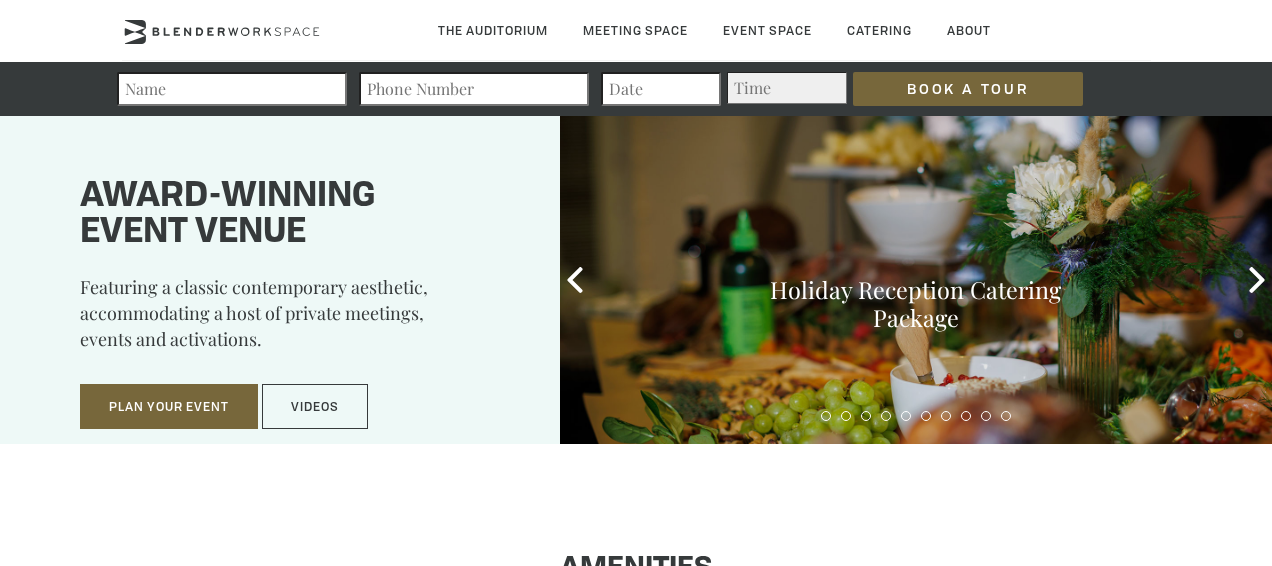 scroll, scrollTop: 0, scrollLeft: 0, axis: both 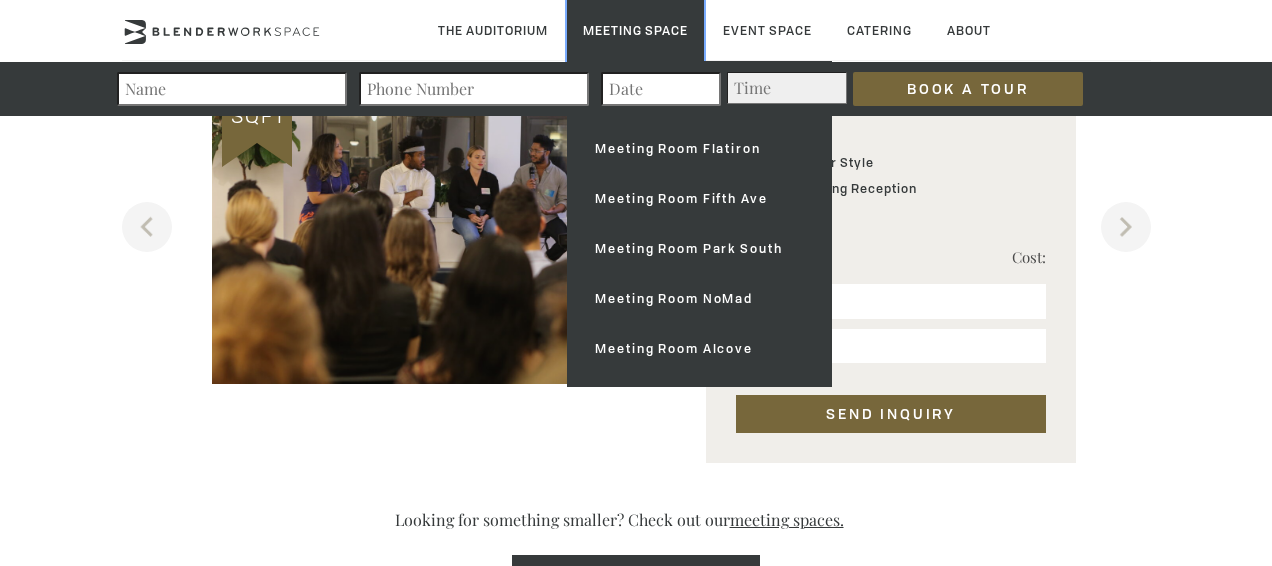 click on "Meeting Space" at bounding box center (635, 30) 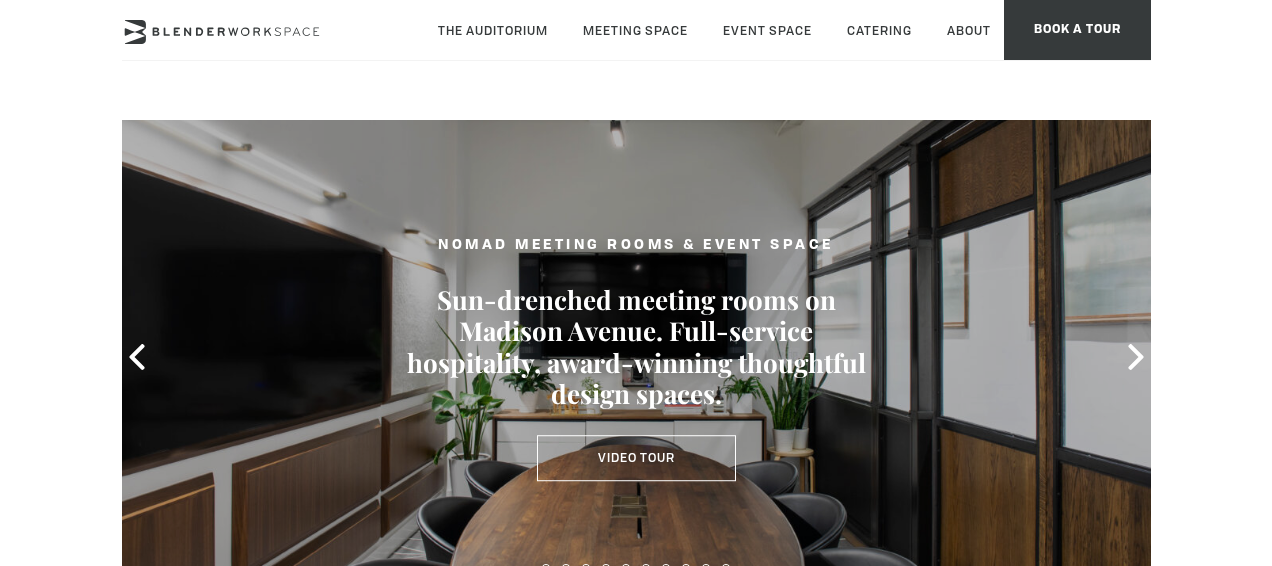 scroll, scrollTop: 0, scrollLeft: 0, axis: both 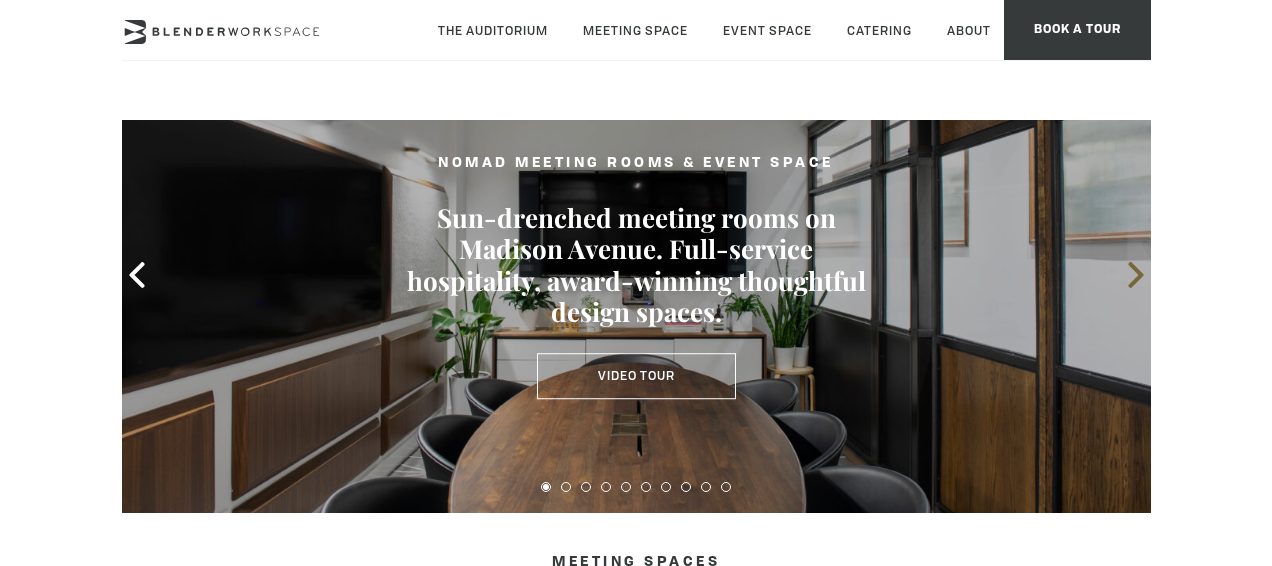 click at bounding box center (1136, 275) 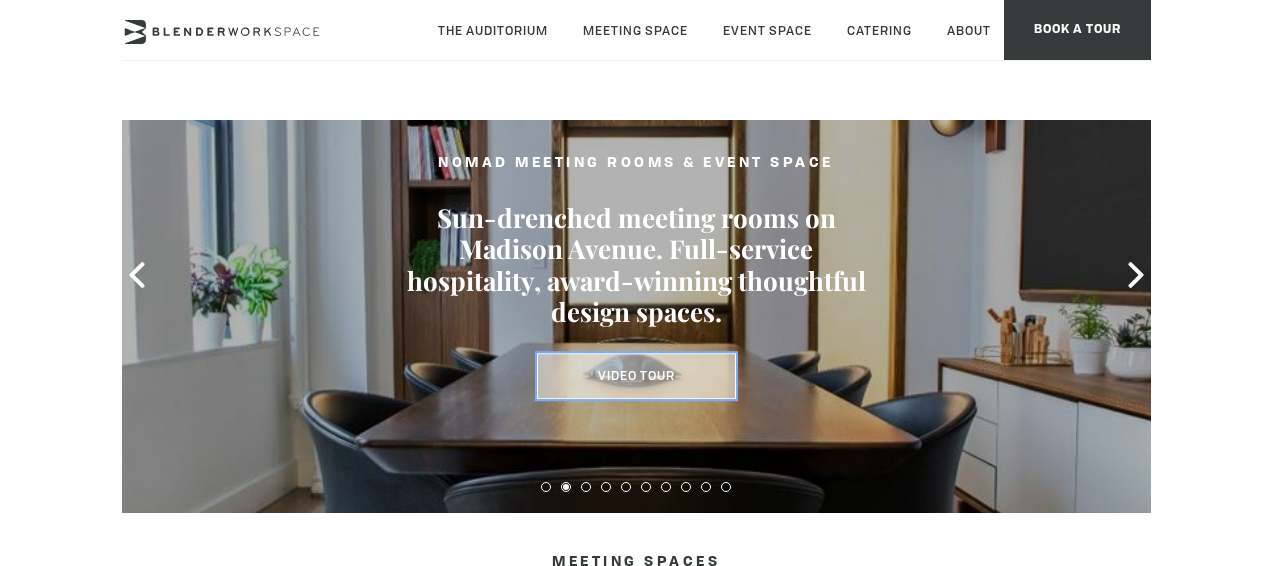 click on "Video Tour" at bounding box center (636, 376) 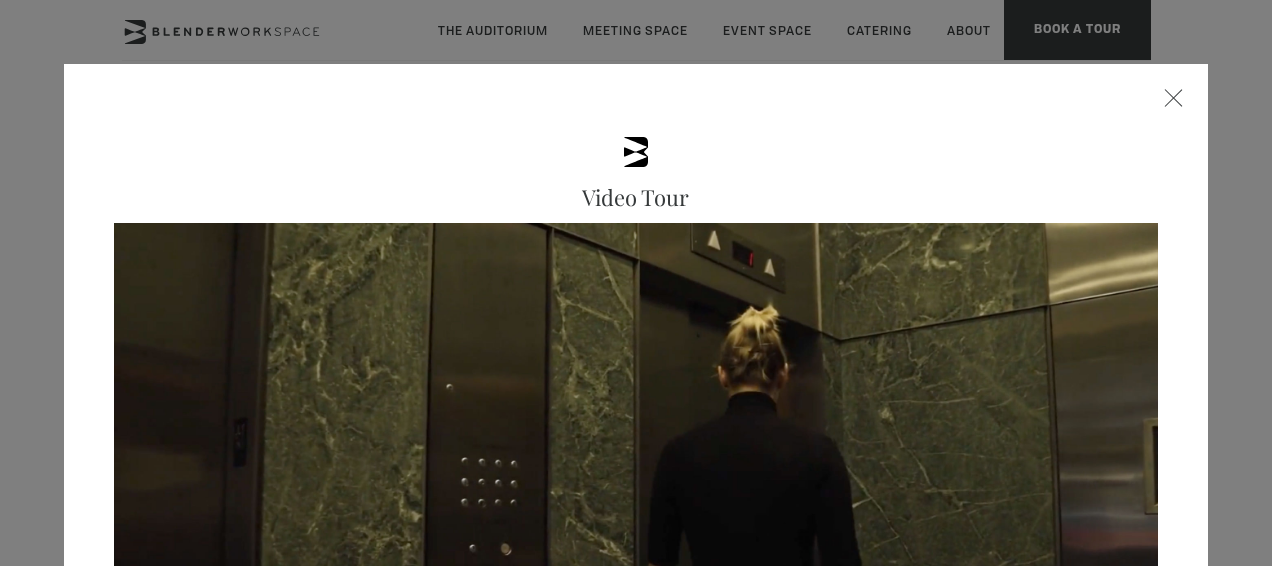 drag, startPoint x: 712, startPoint y: 142, endPoint x: 735, endPoint y: 22, distance: 122.18429 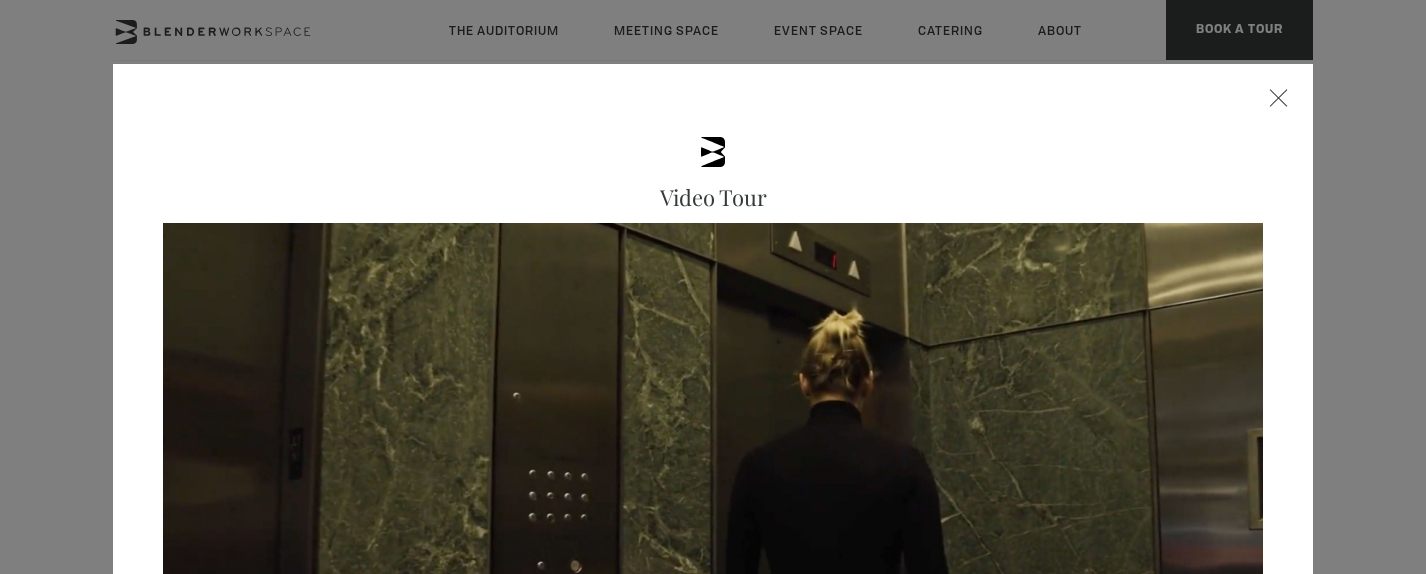click at bounding box center (713, 512) 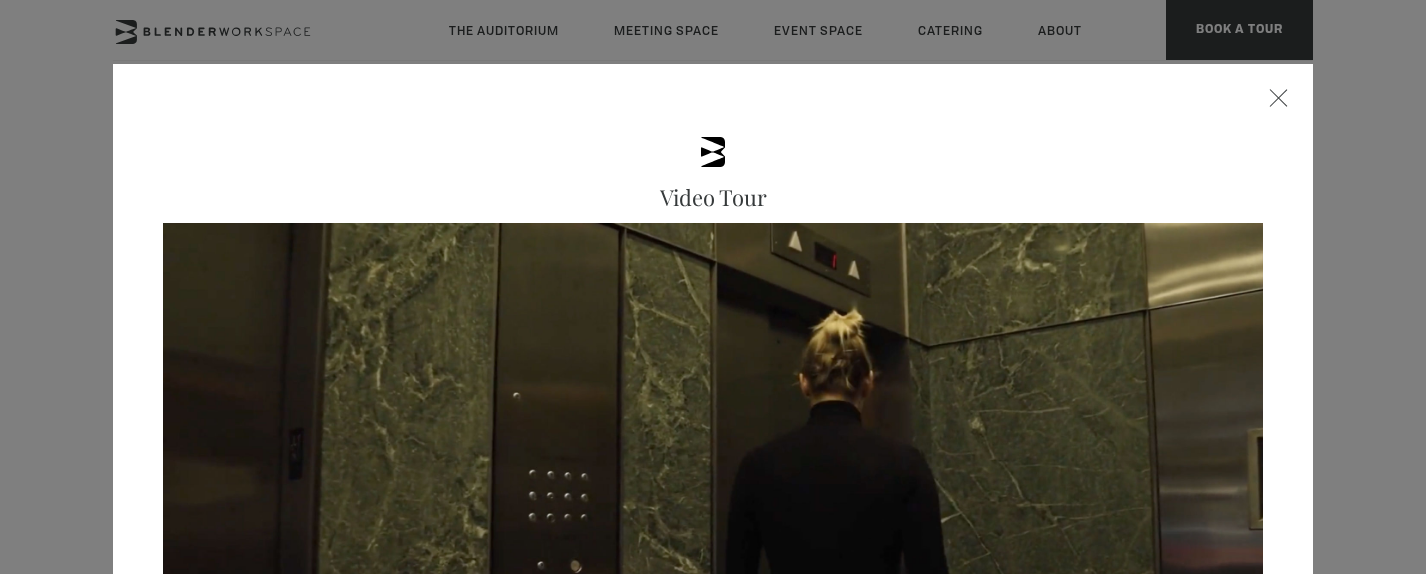 drag, startPoint x: 1190, startPoint y: 101, endPoint x: 1245, endPoint y: 97, distance: 55.145264 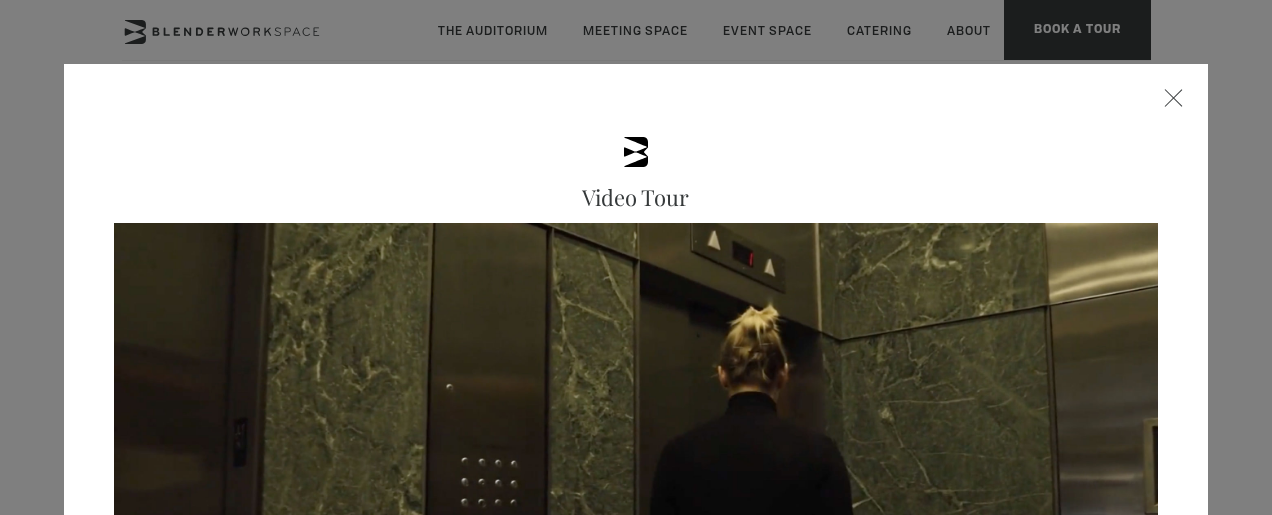 click at bounding box center (1174, 98) 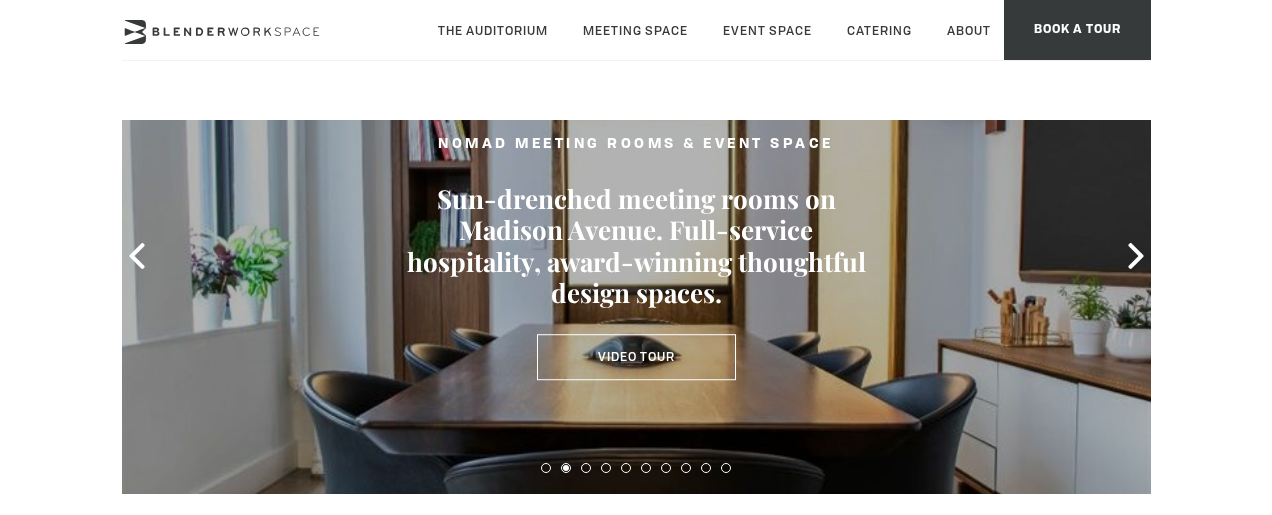 scroll, scrollTop: 100, scrollLeft: 0, axis: vertical 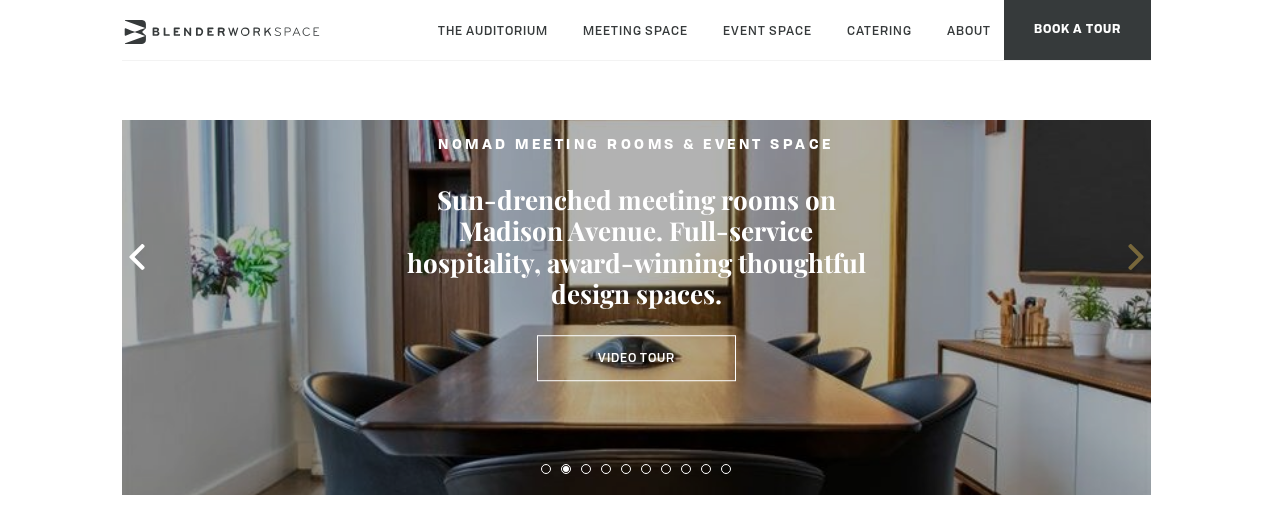 click at bounding box center [1136, 257] 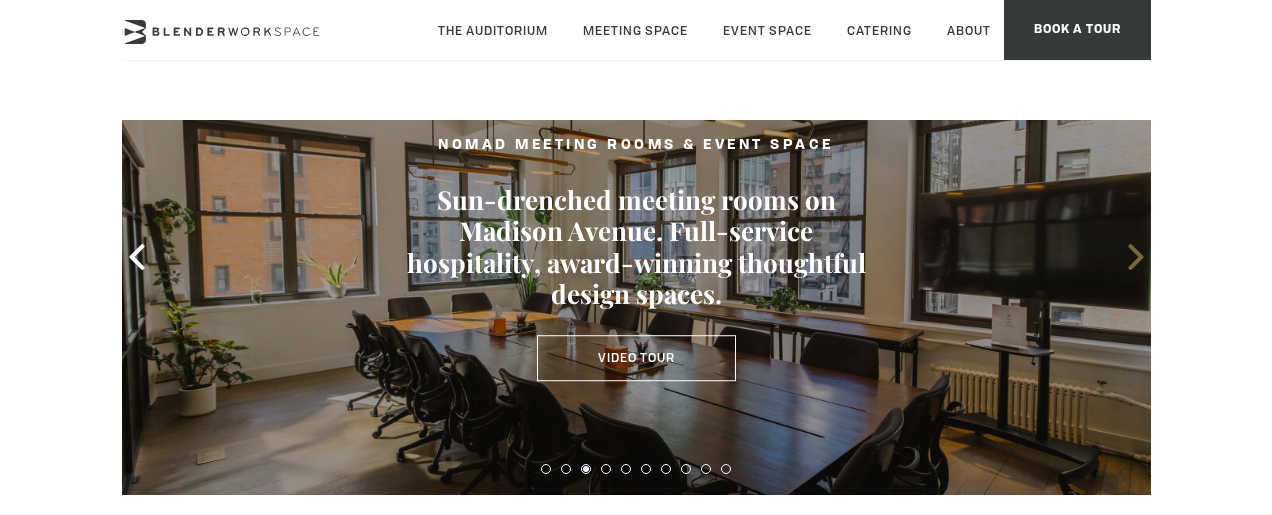 click at bounding box center [1136, 257] 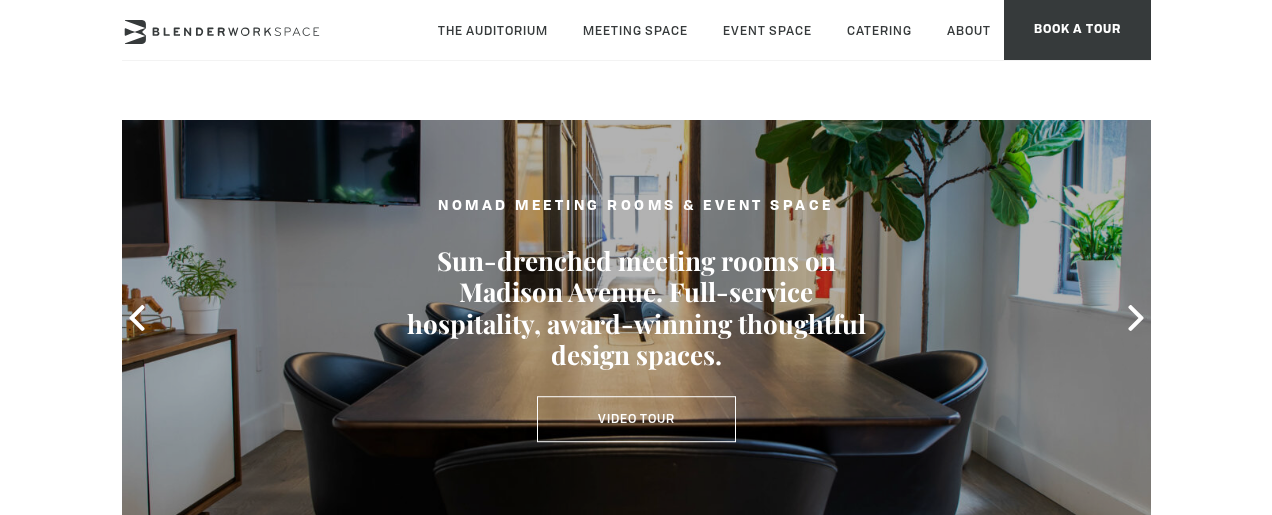 scroll, scrollTop: 21, scrollLeft: 0, axis: vertical 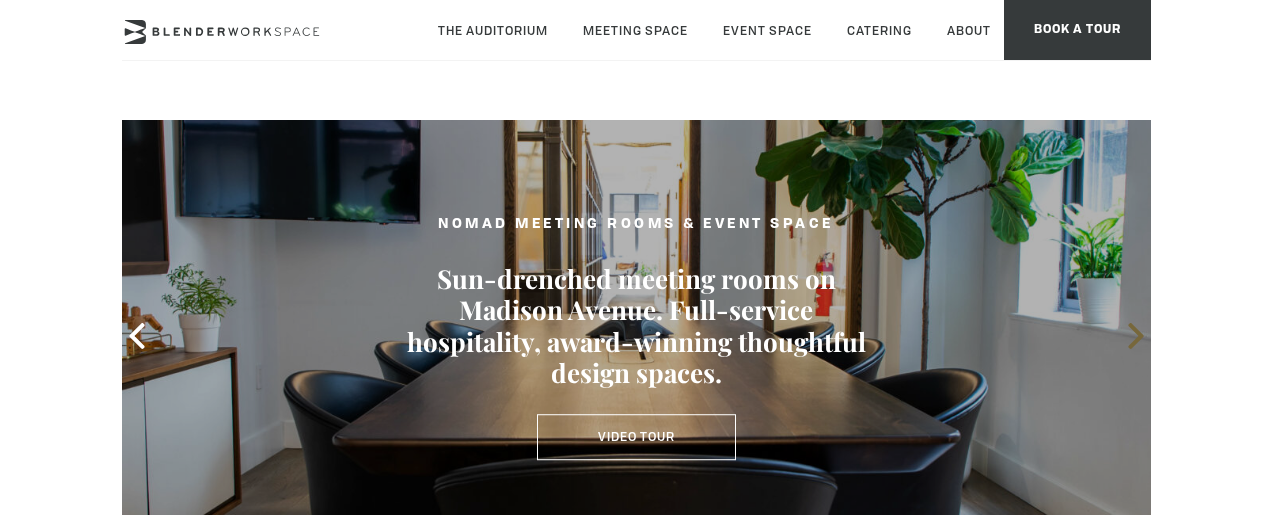 click at bounding box center (1136, 336) 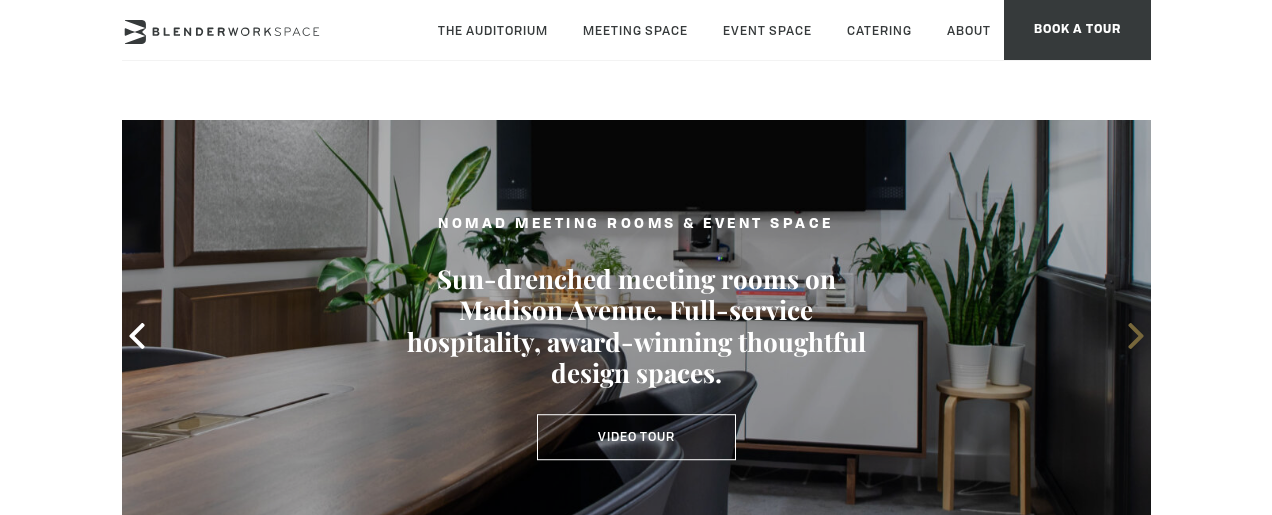click at bounding box center (1136, 336) 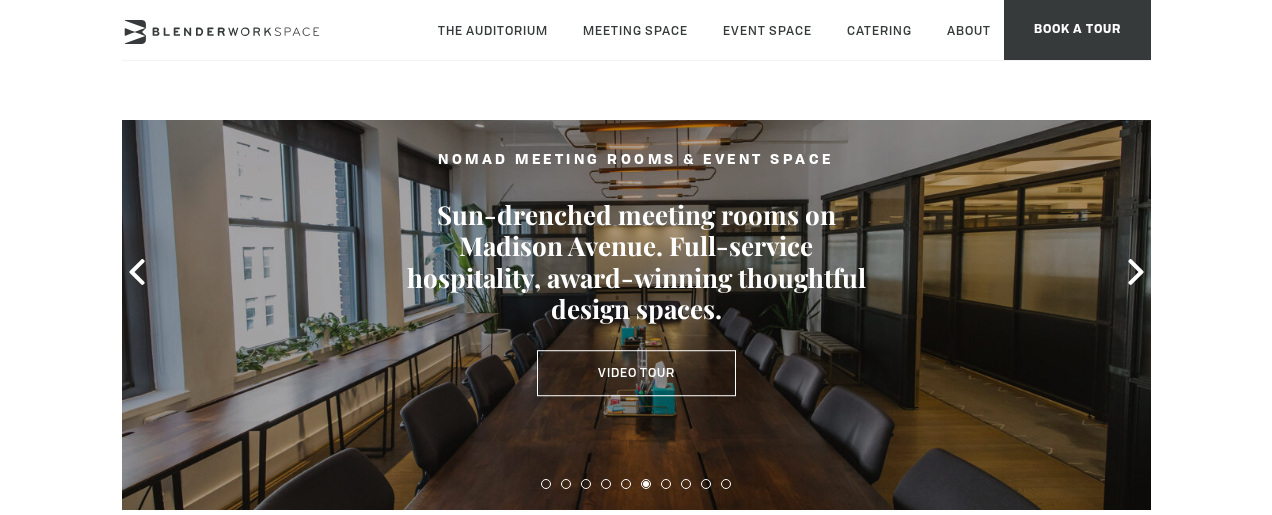 scroll, scrollTop: 92, scrollLeft: 0, axis: vertical 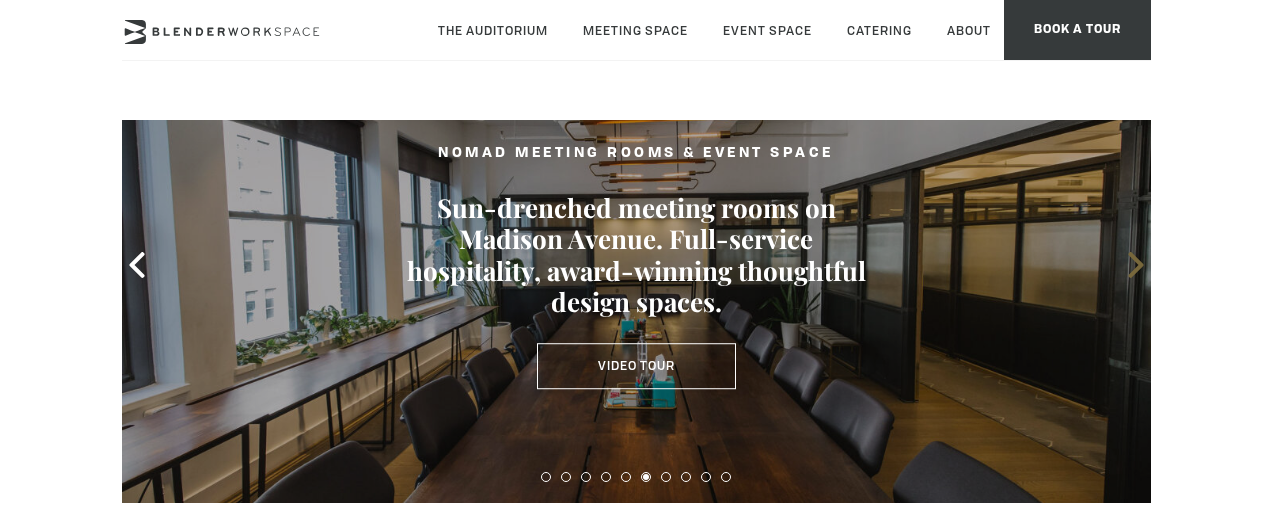 click at bounding box center [1135, 265] 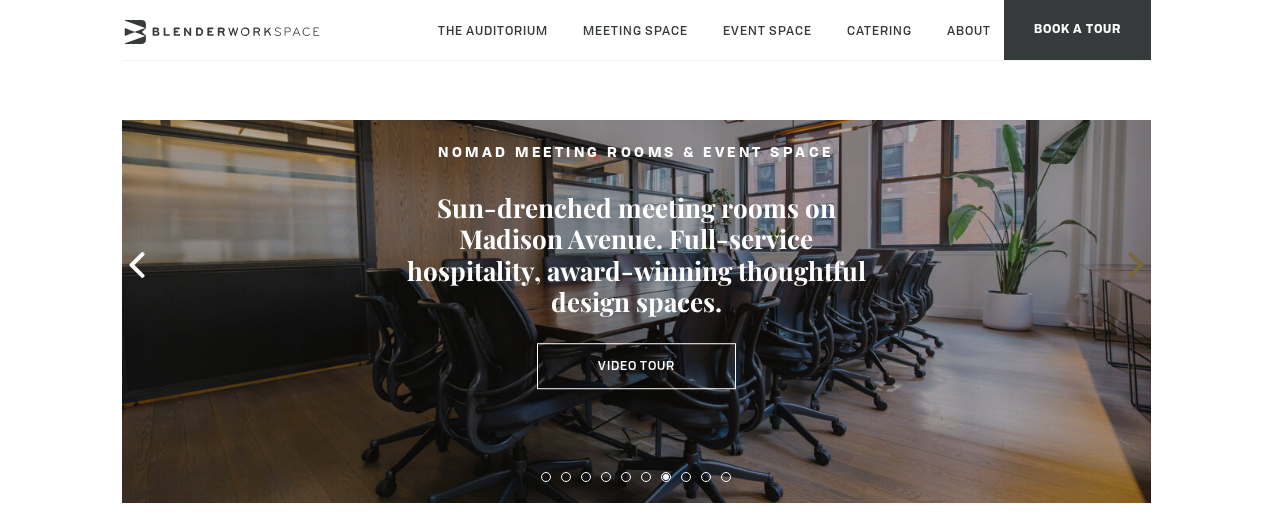 click at bounding box center (1135, 265) 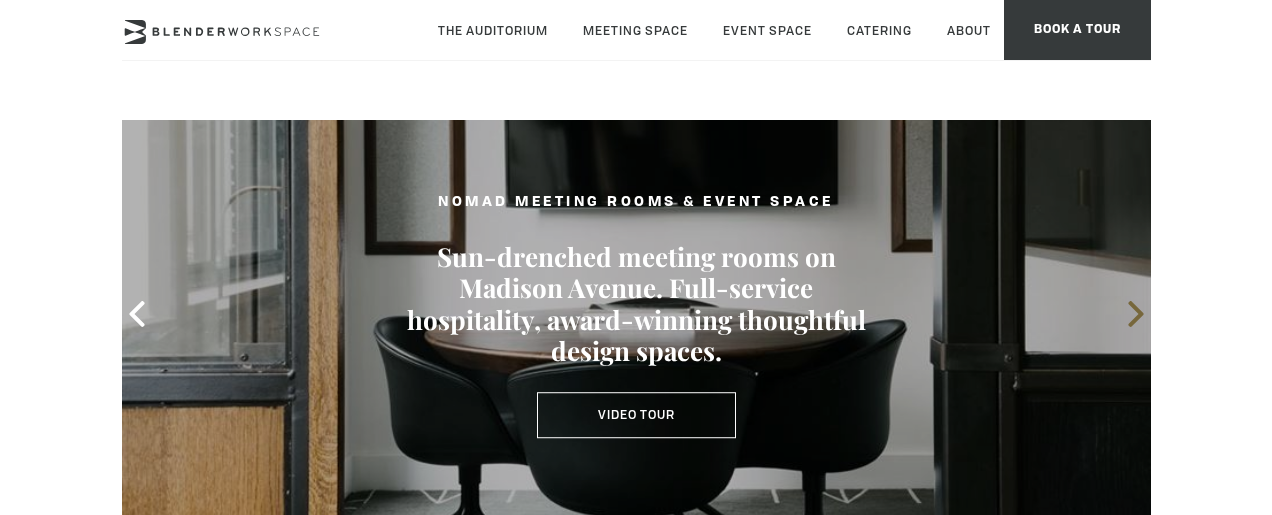 scroll, scrollTop: 34, scrollLeft: 0, axis: vertical 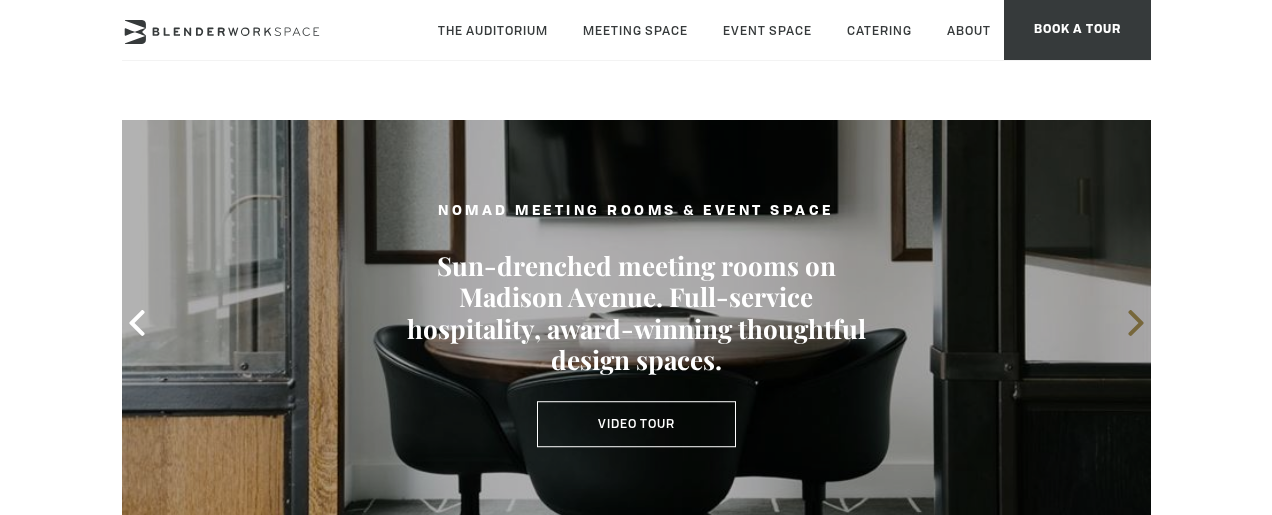 click at bounding box center [1136, 323] 